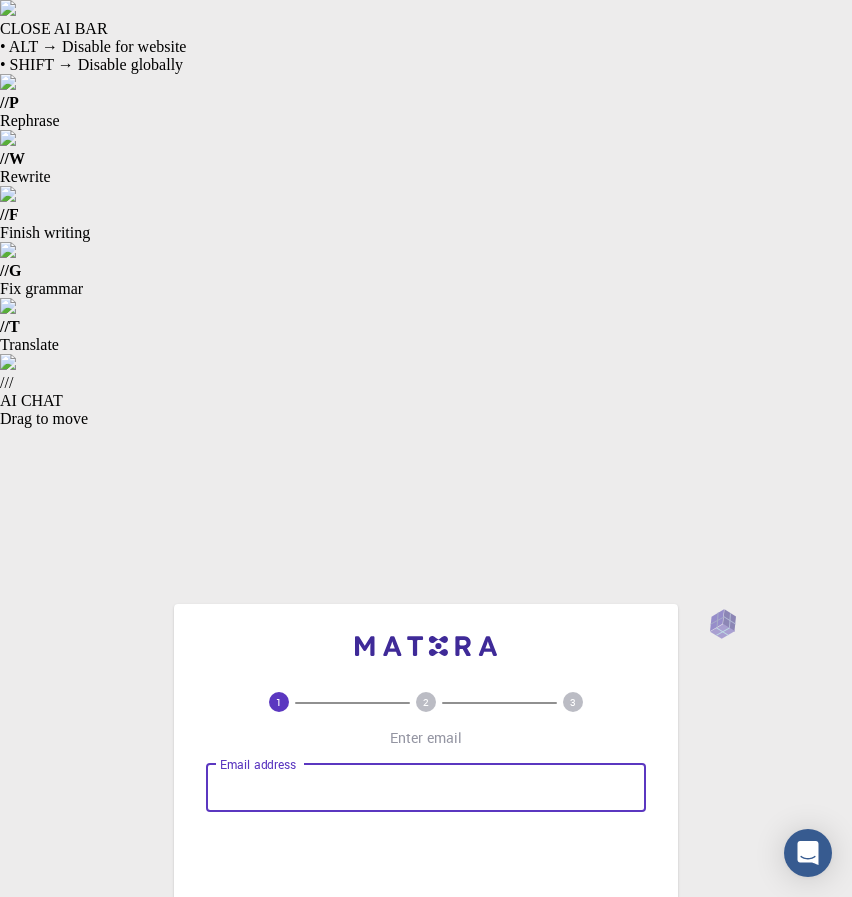 scroll, scrollTop: 0, scrollLeft: 0, axis: both 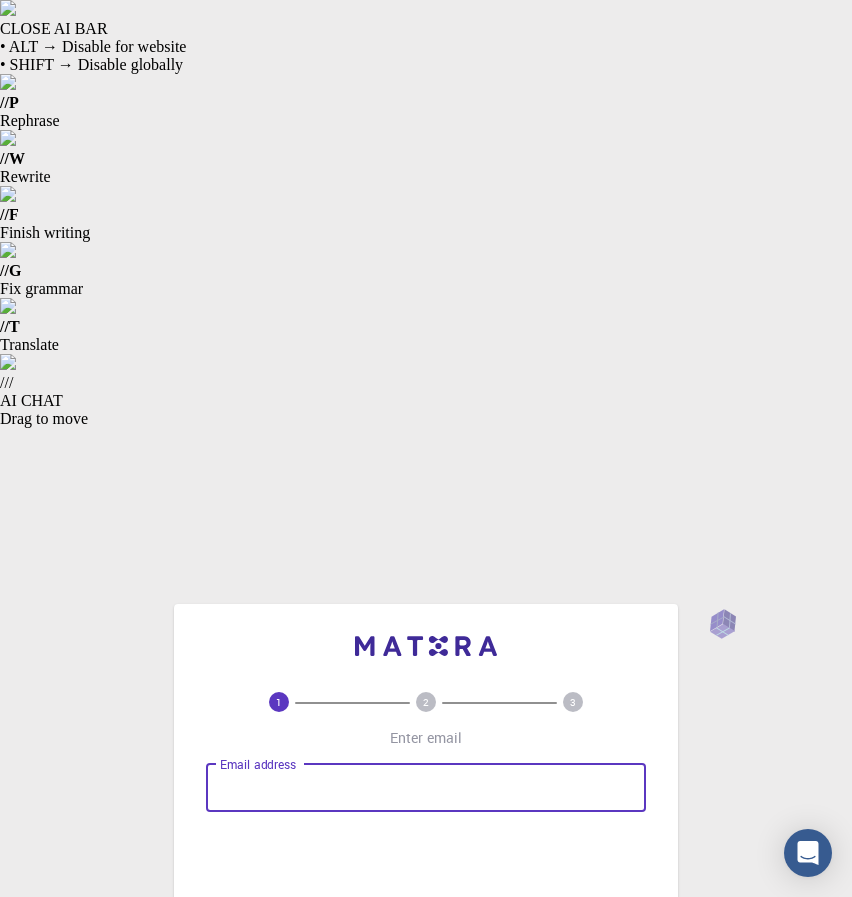 type on "[EMAIL]" 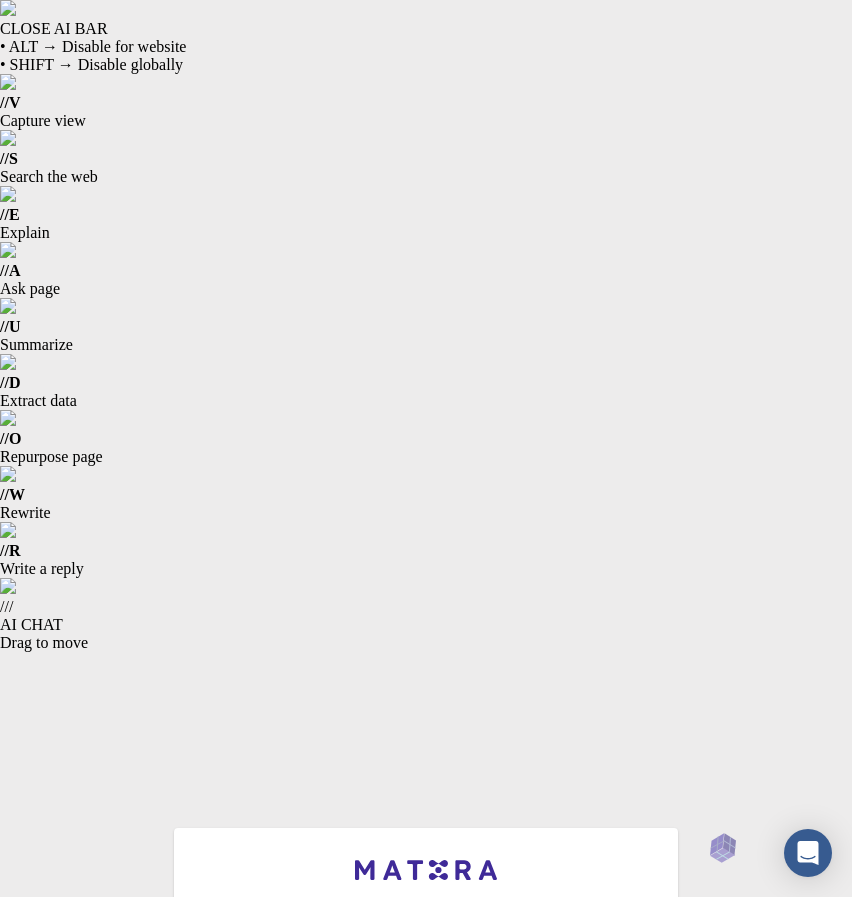 click on "Send verification code" 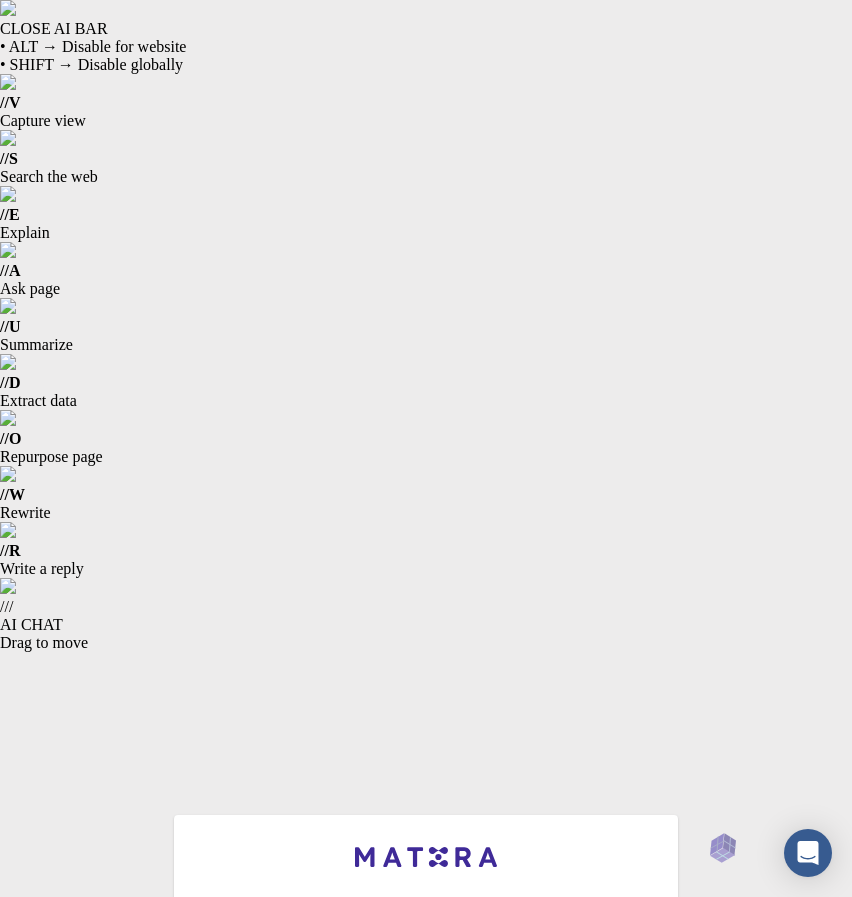 click on "Verify email" 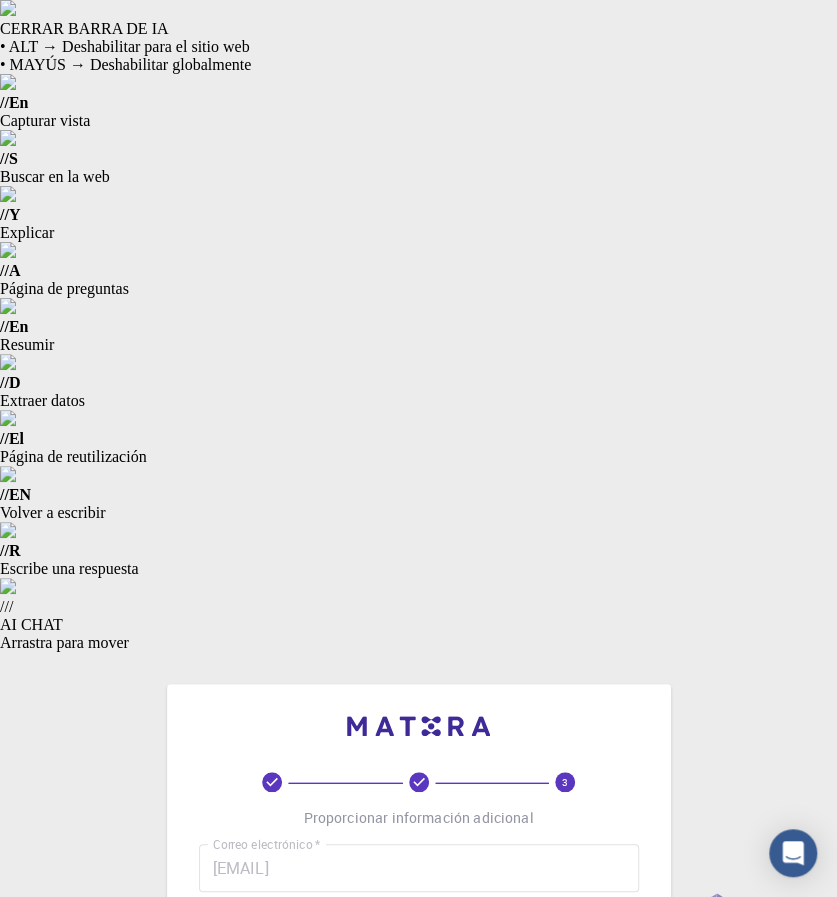 click on "nombre de usuario    *" at bounding box center (419, 932) 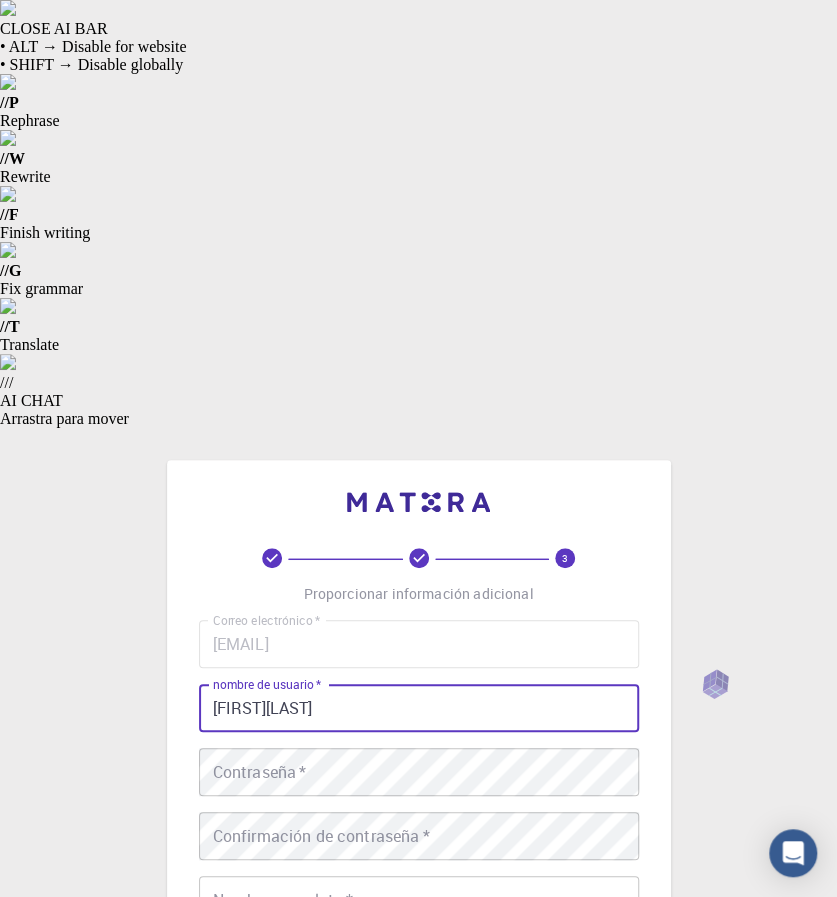 type on "[FIRST][LAST]" 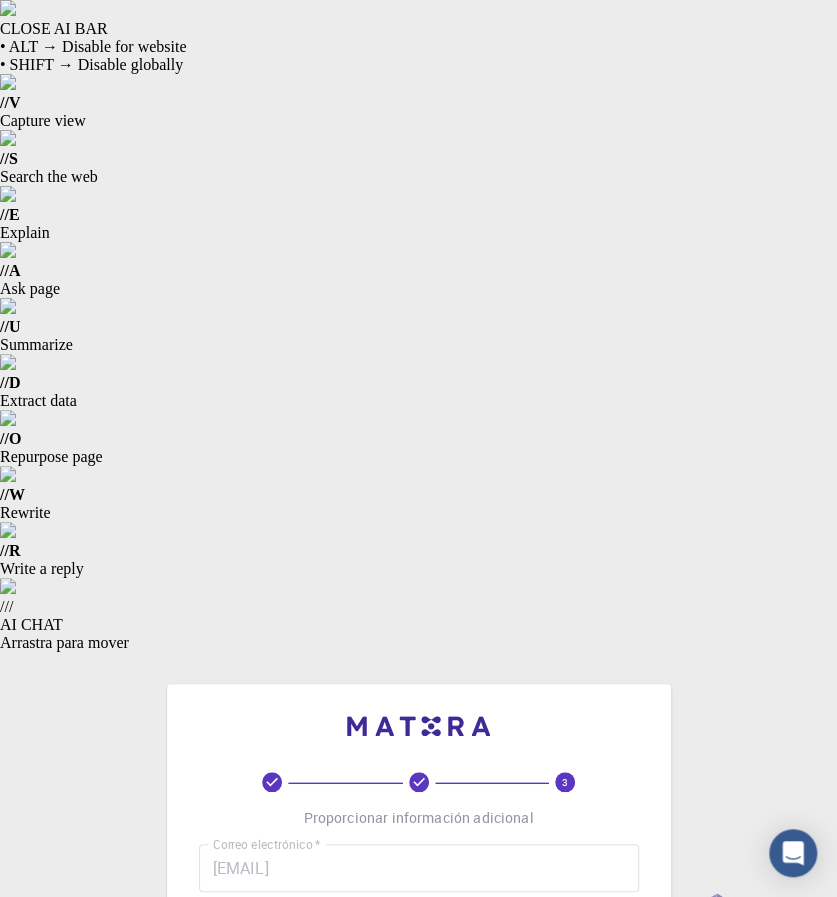 click on "Confirmación de contraseña    * Confirmación de contraseña    *" at bounding box center [419, 1060] 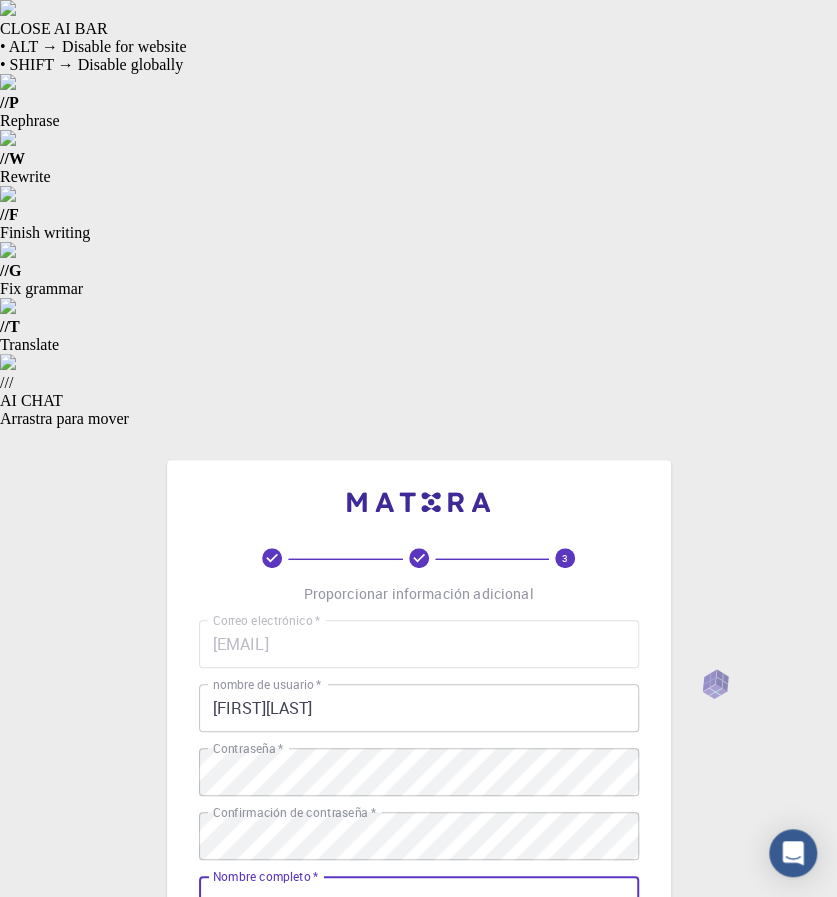click on "Nombre completo    *" at bounding box center (419, 900) 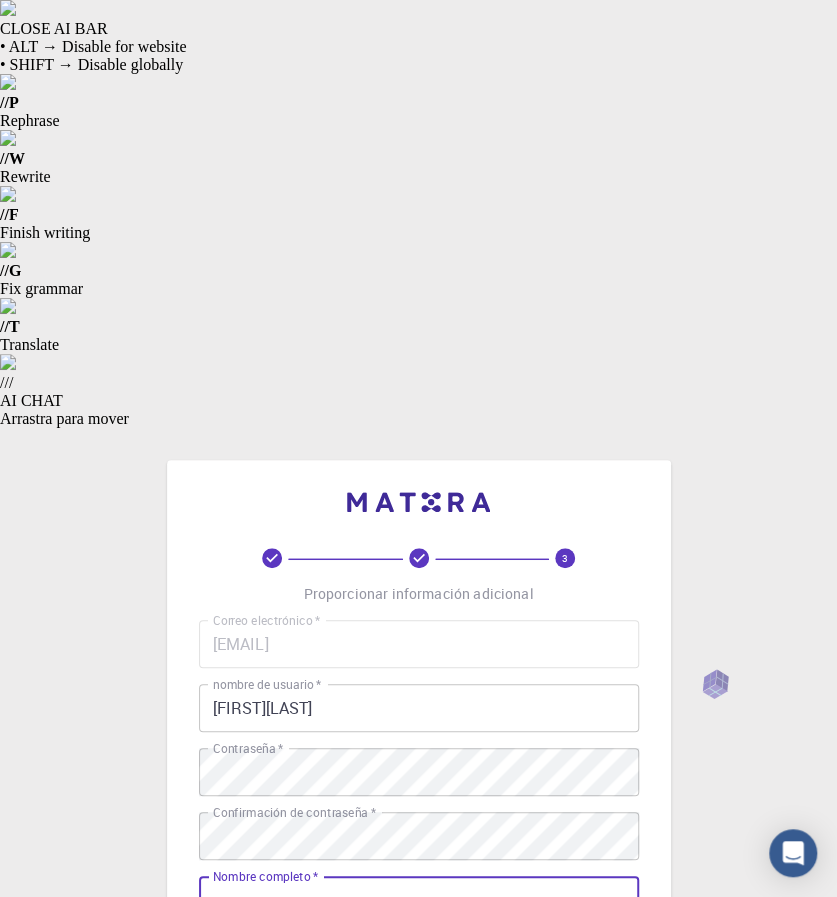 type on "[FIRST] [MIDDLE] [LAST] [LAST]" 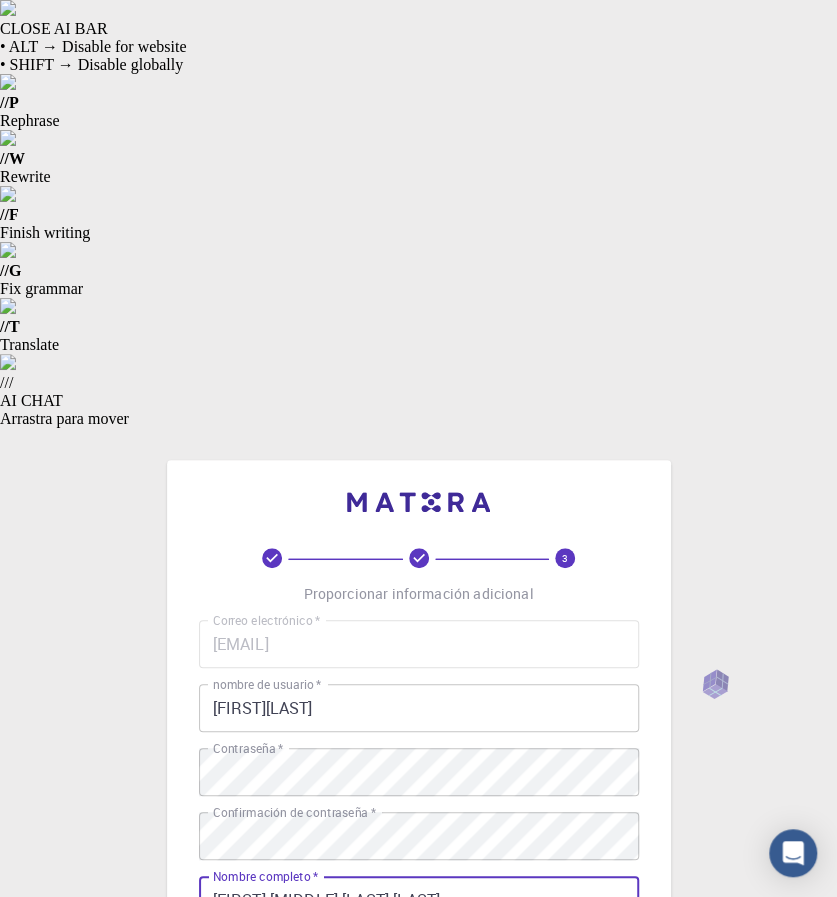 type on "[PHONE]" 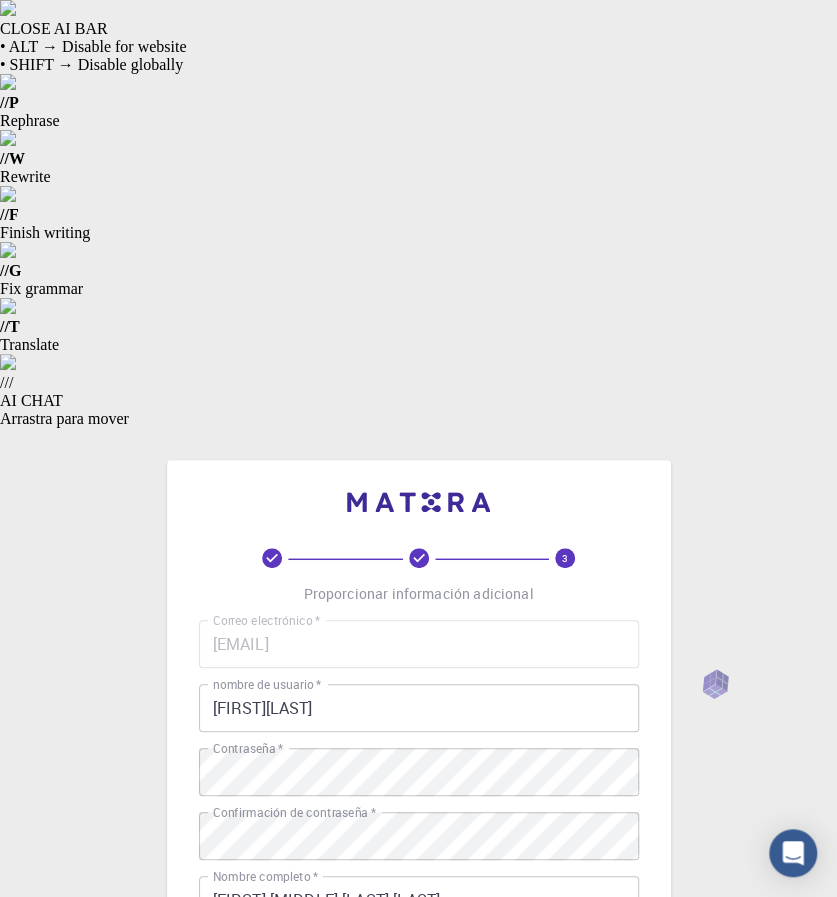 click on "Afiliación" at bounding box center (419, 964) 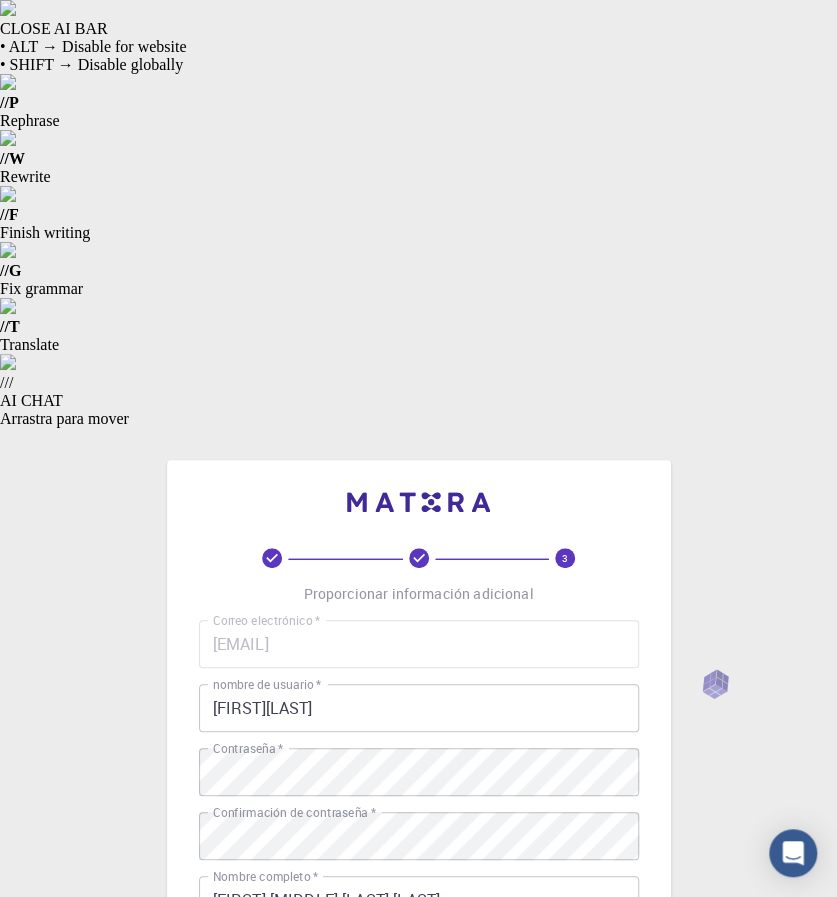 type on "Estudiante" 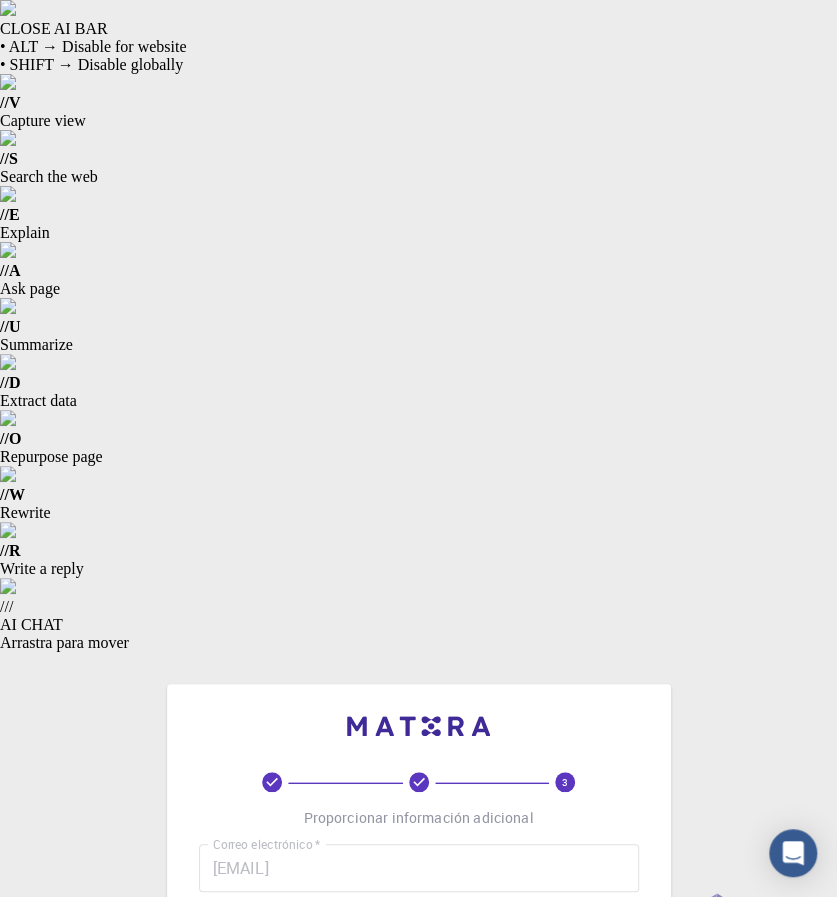 click on "Acepto el  Condiciones de servicio / Política de privacidad  *" at bounding box center (220, 1375) 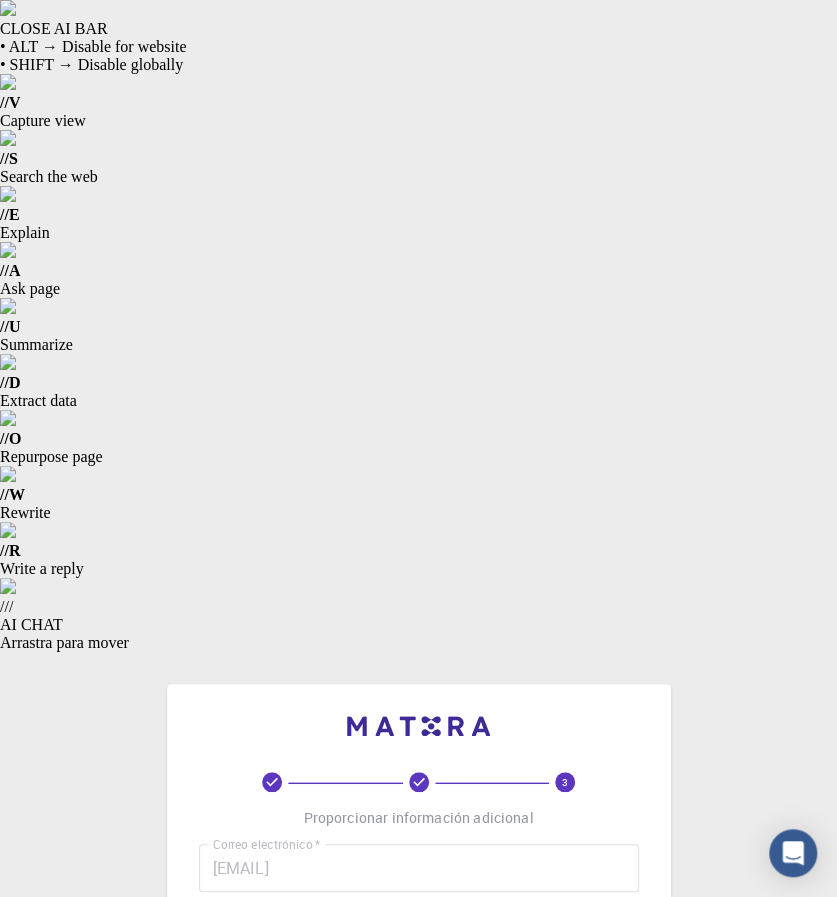scroll, scrollTop: 2, scrollLeft: 0, axis: vertical 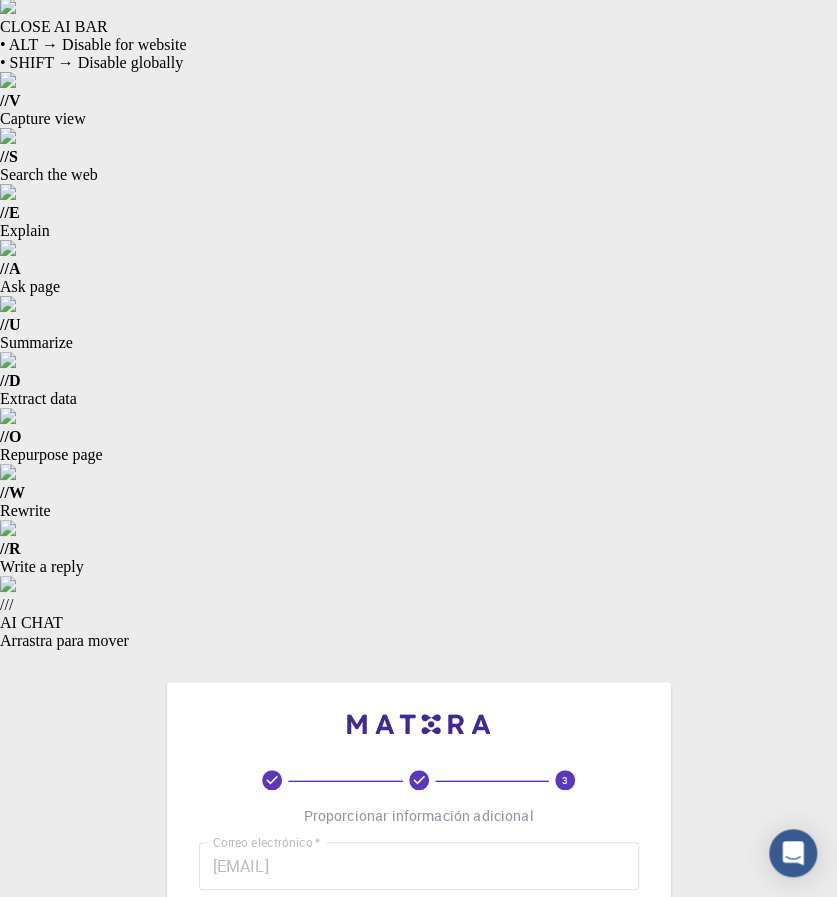 click on "[FIRST][LAST]" at bounding box center [419, 930] 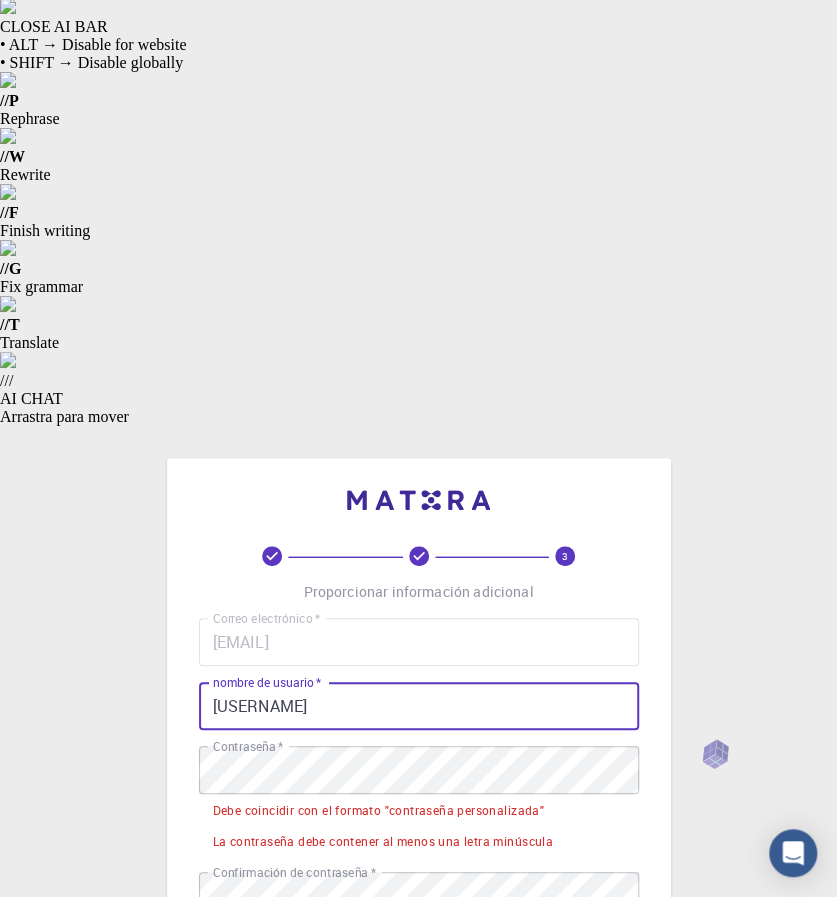 type on "[USERNAME]" 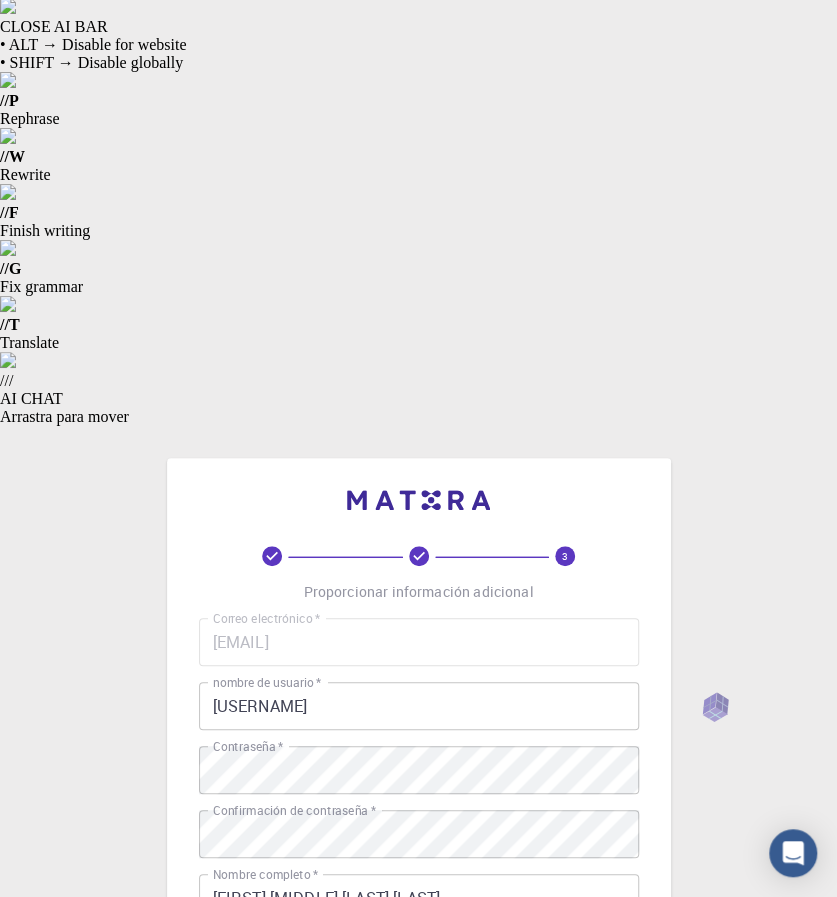 click on "[PHONE]" at bounding box center (419, 1026) 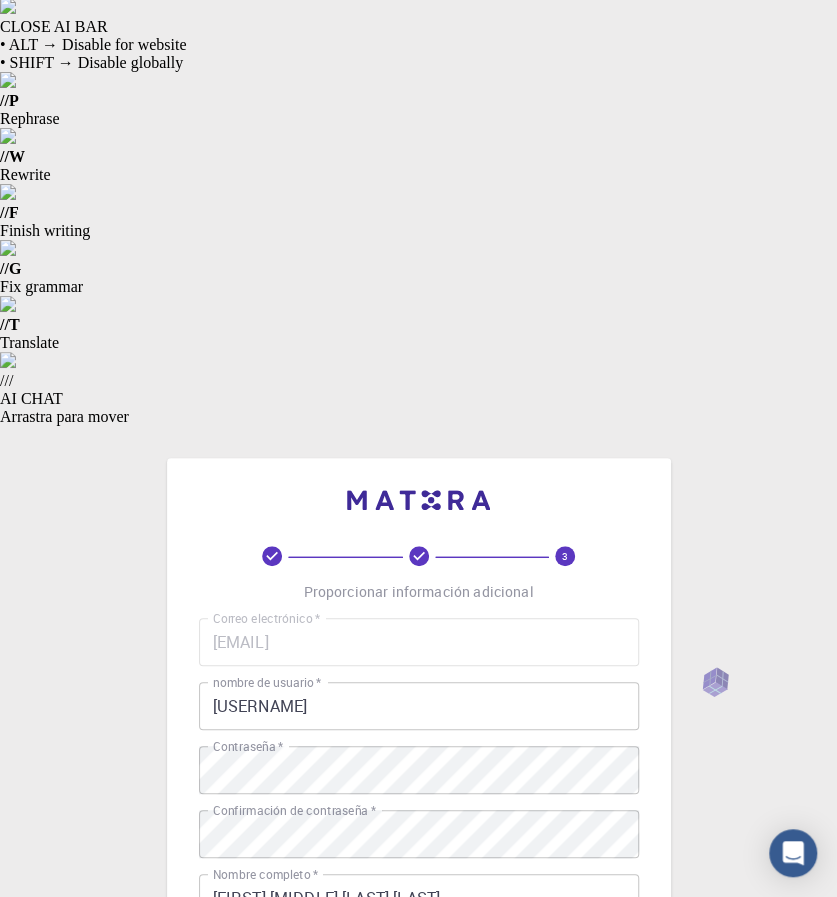 type on "+52[PHONE]" 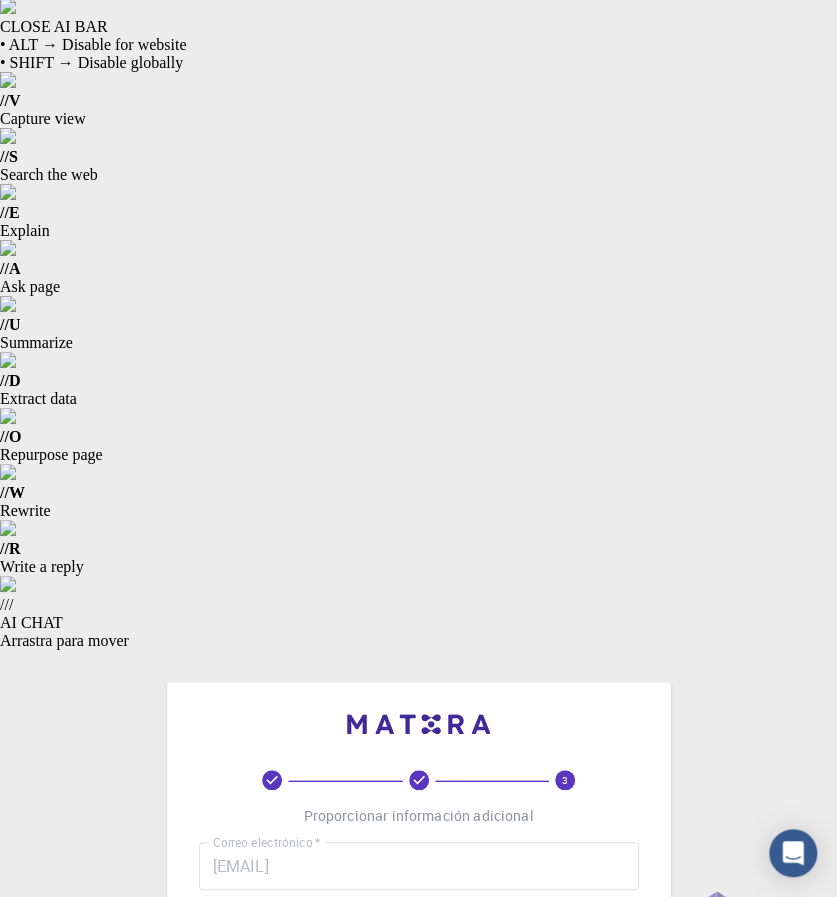 click on "REGISTRO" at bounding box center (419, 1428) 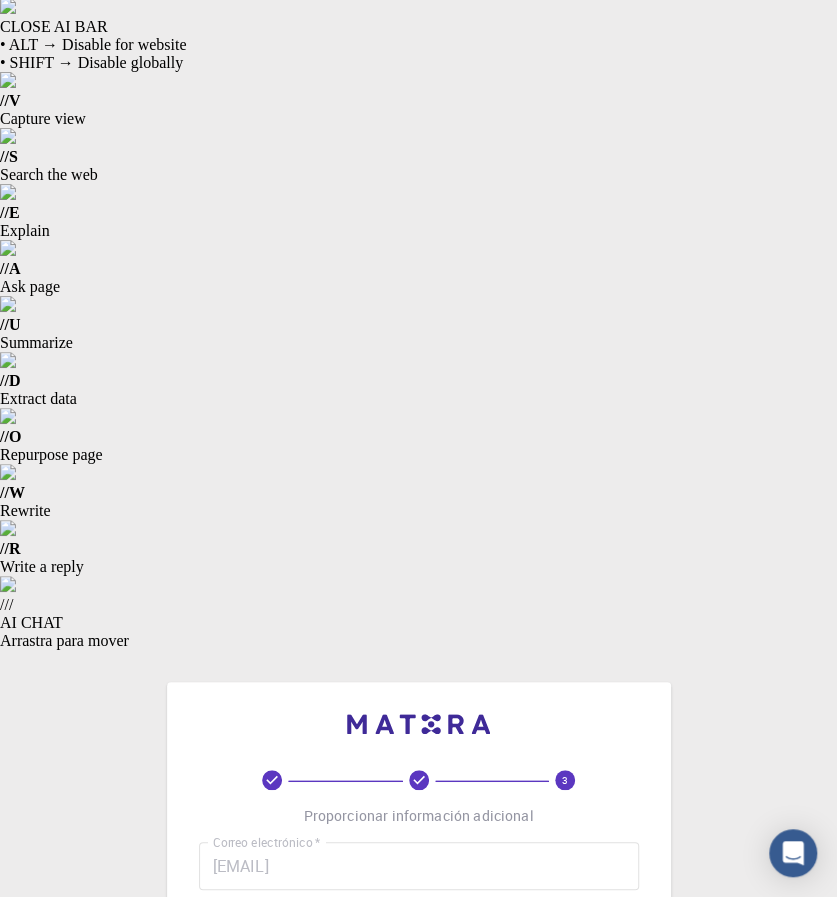 click on "[USERNAME]" at bounding box center [419, 930] 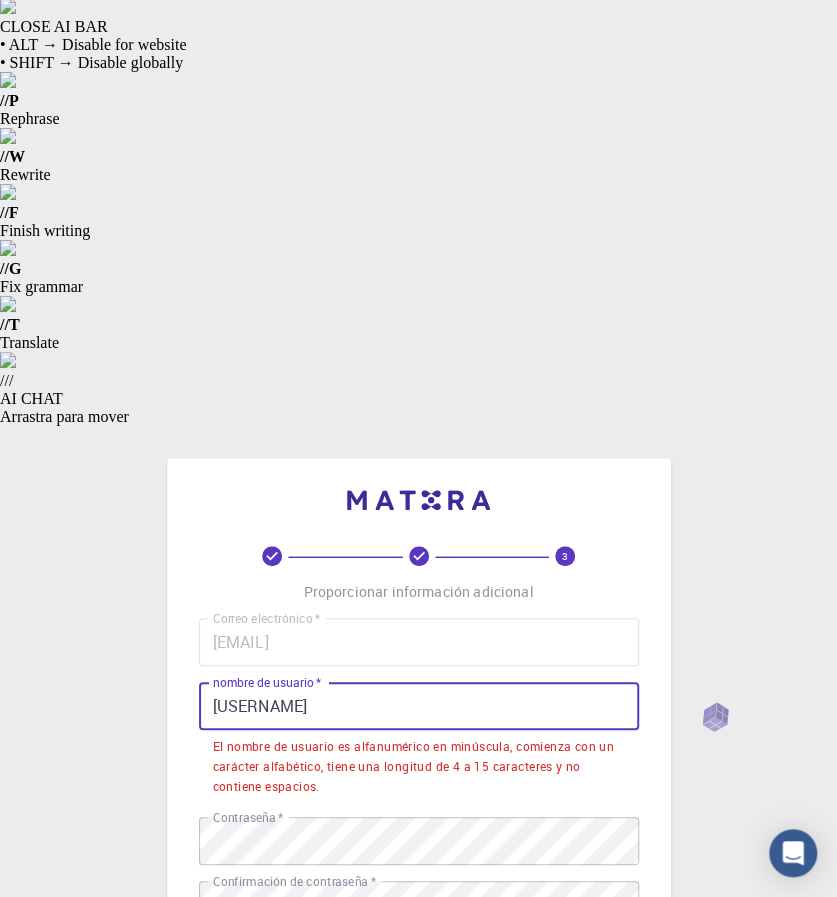 click on "[USERNAME]" at bounding box center (419, 706) 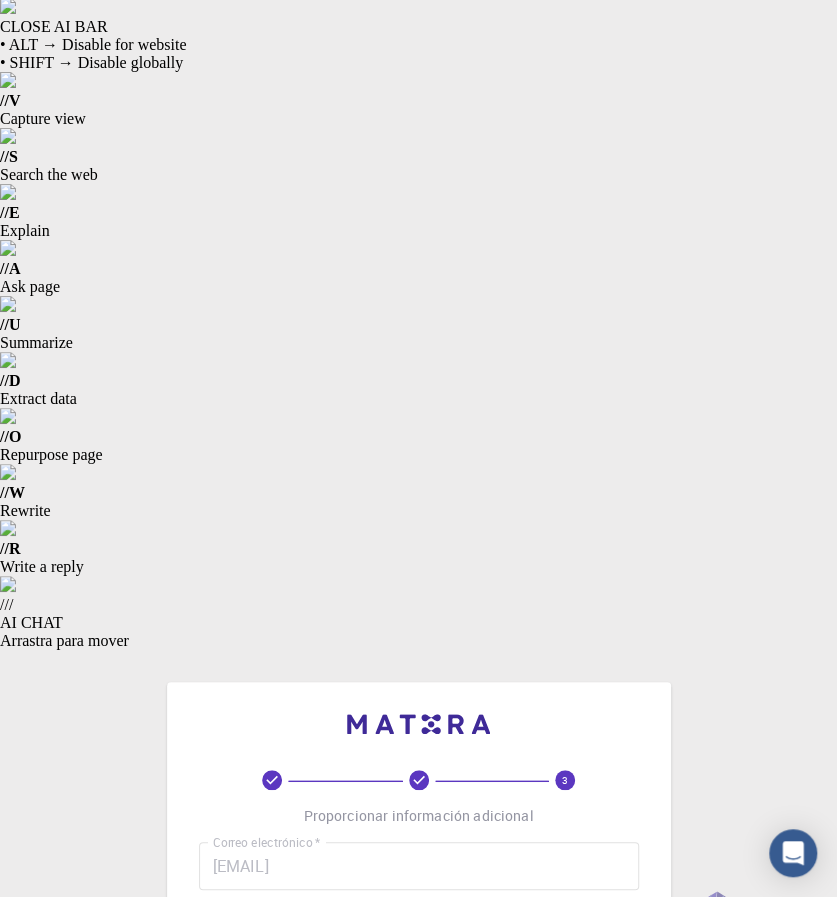 click on "REGISTRO" at bounding box center [419, 1428] 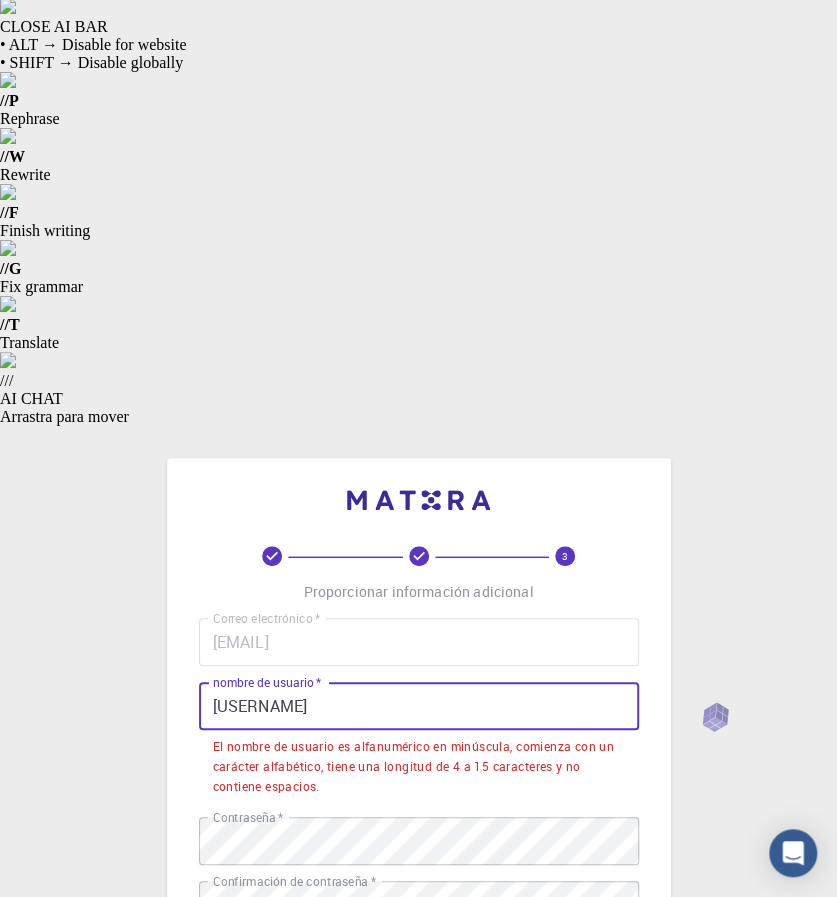 click on "[USERNAME]" at bounding box center (419, 706) 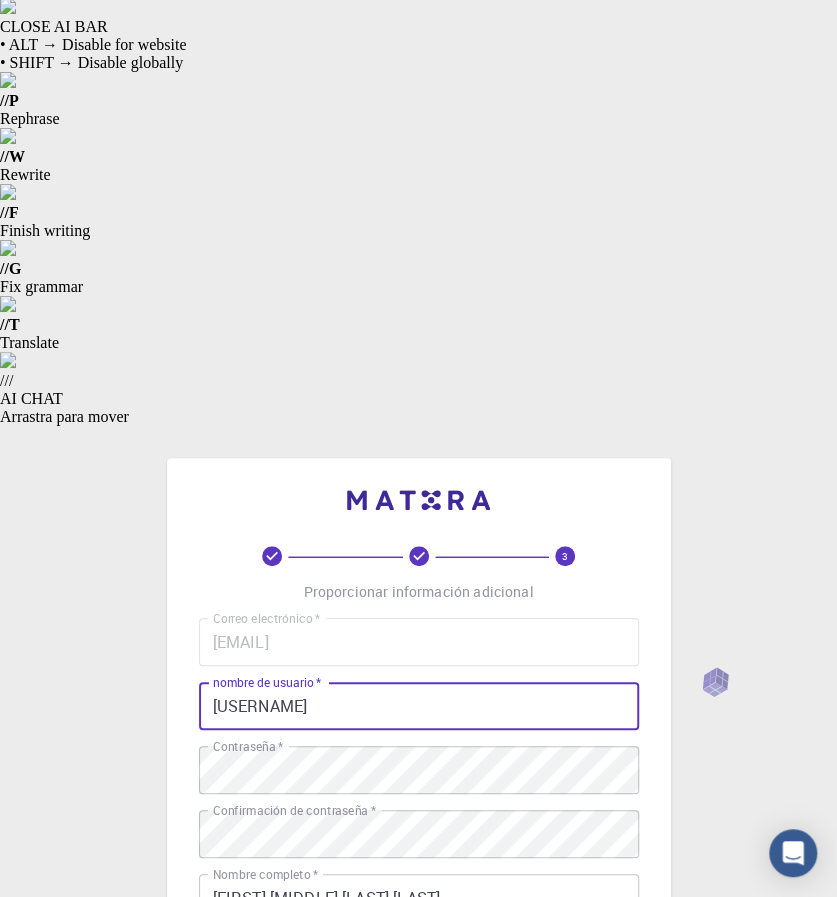 type on "[USERNAME]" 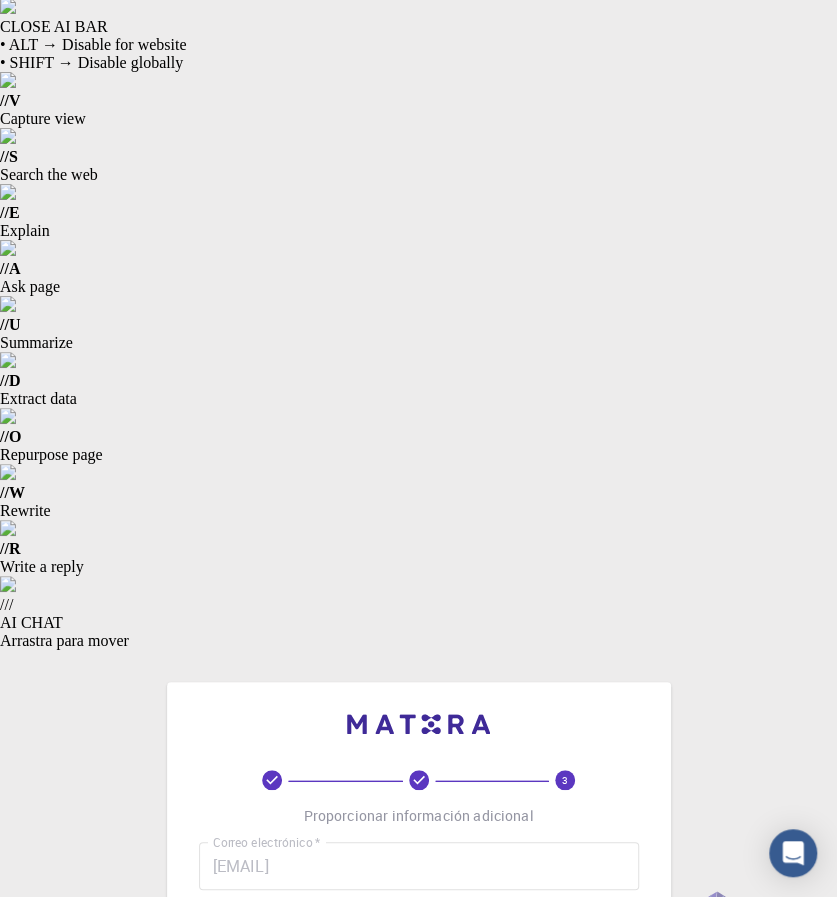 click on "REGISTRO" at bounding box center (419, 1428) 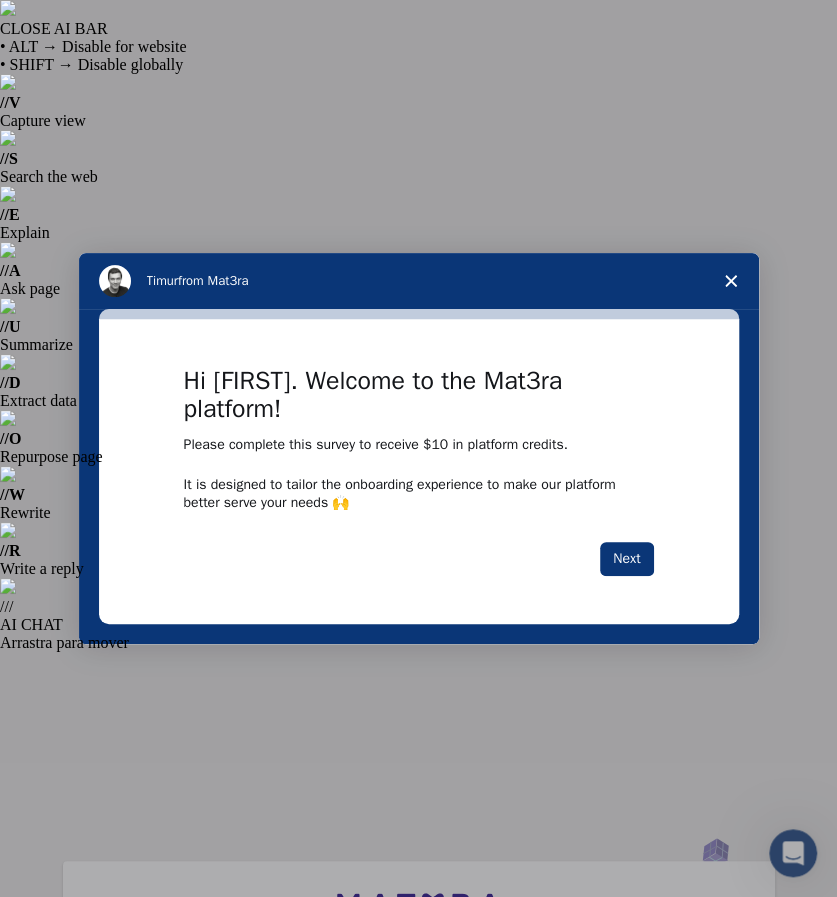 scroll, scrollTop: 0, scrollLeft: 0, axis: both 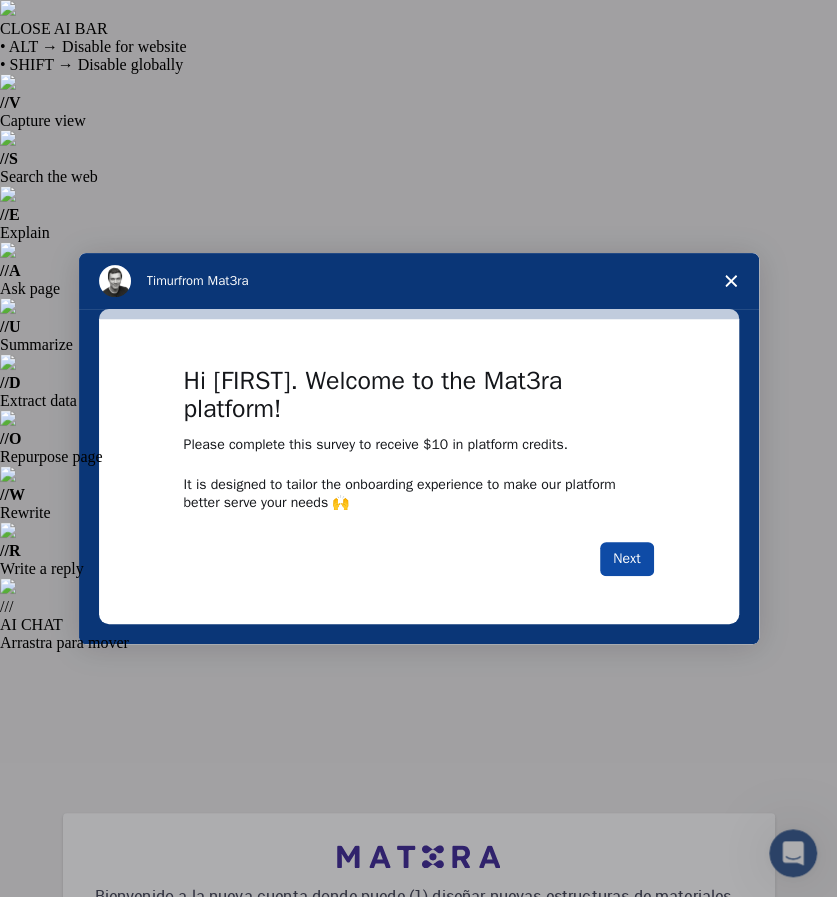 click on "Next" at bounding box center [626, 559] 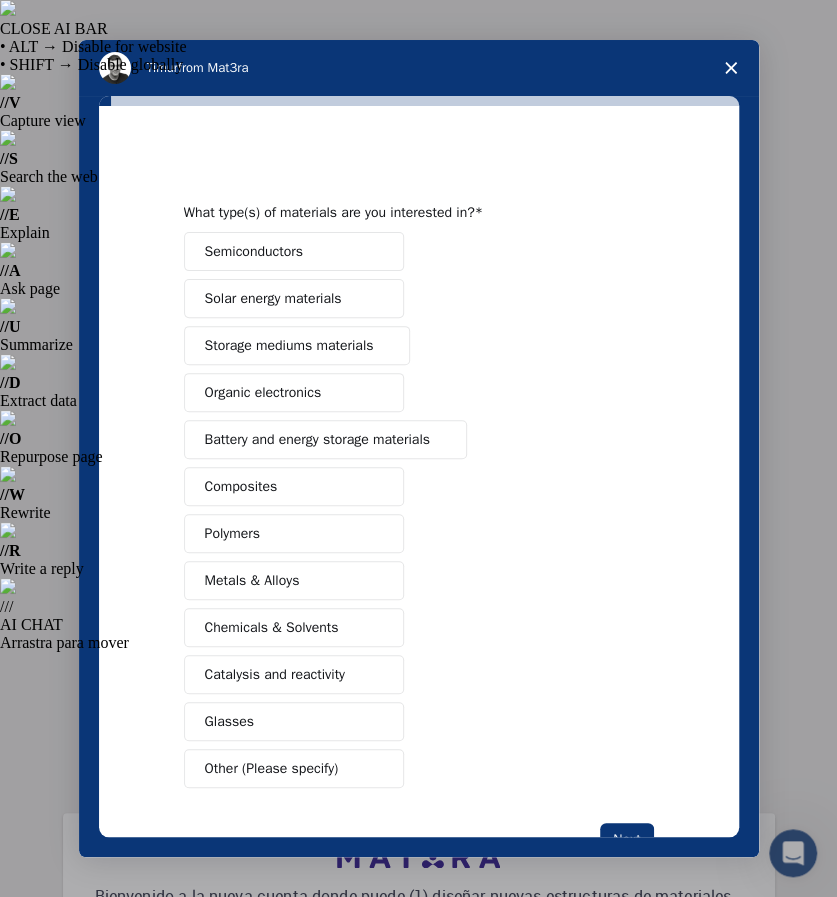 click 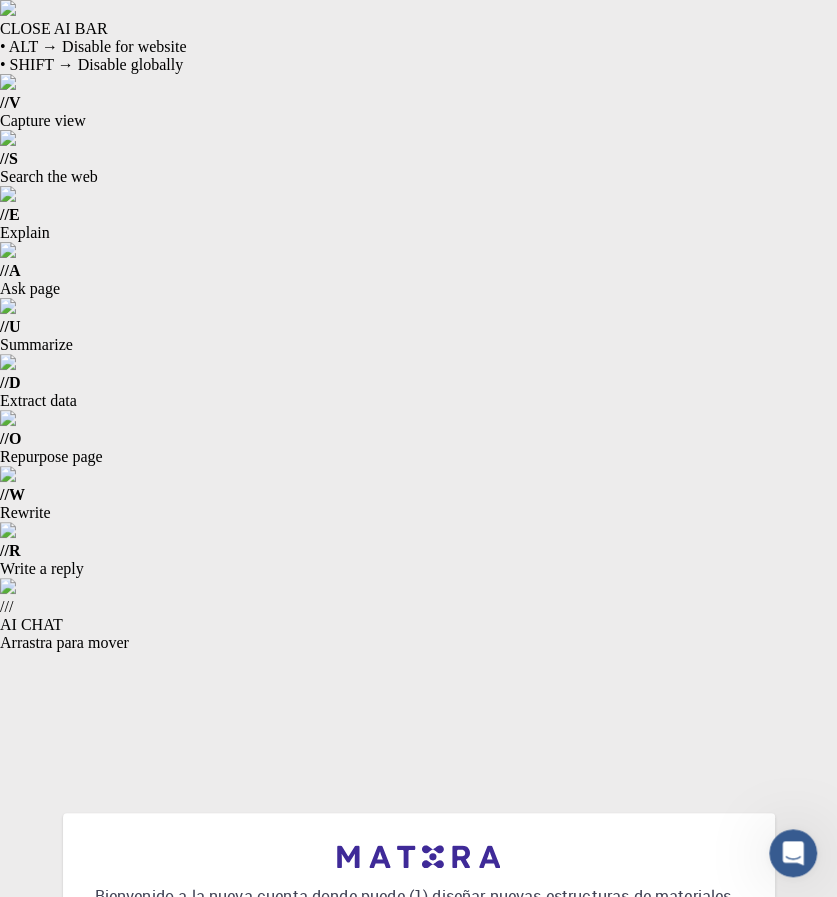 click on "(A) Utilizar entidades predeterminadas preestablecidas" at bounding box center (418, 1188) 